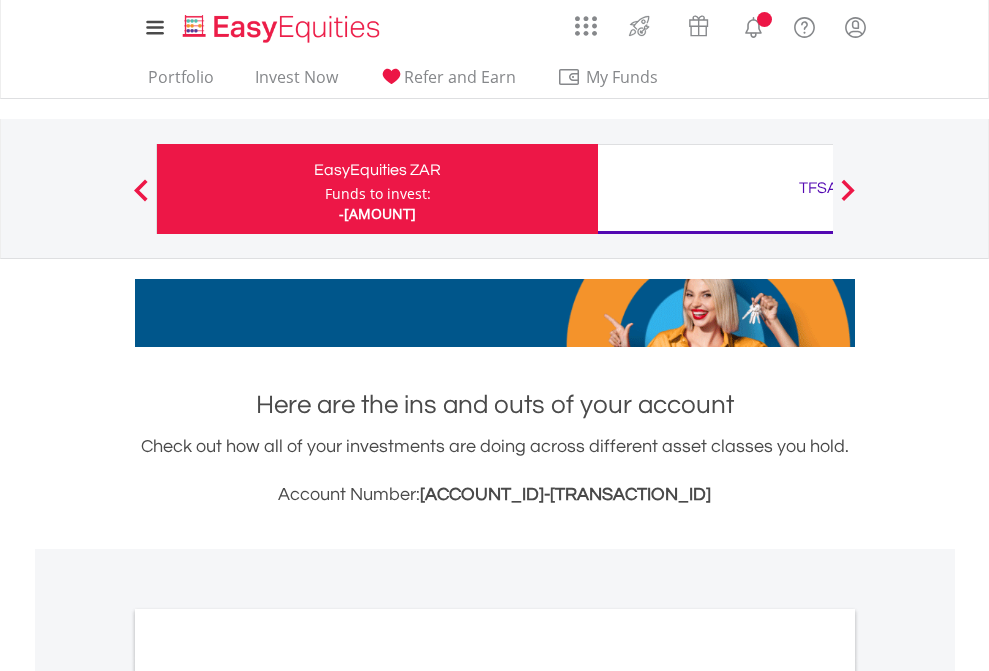 scroll, scrollTop: 0, scrollLeft: 0, axis: both 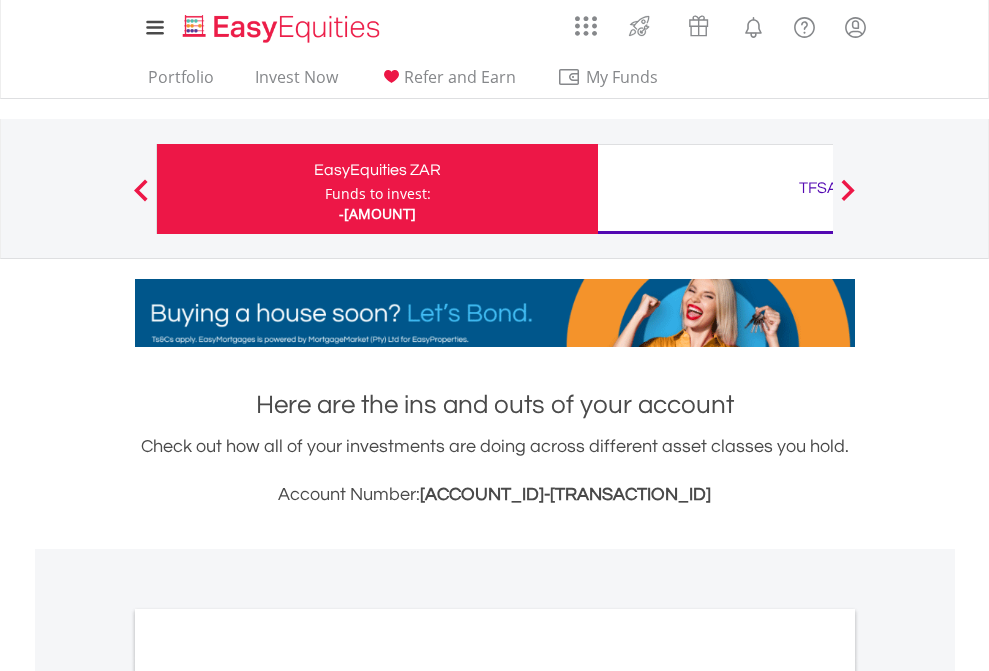 click on "Funds to invest:" at bounding box center [378, 194] 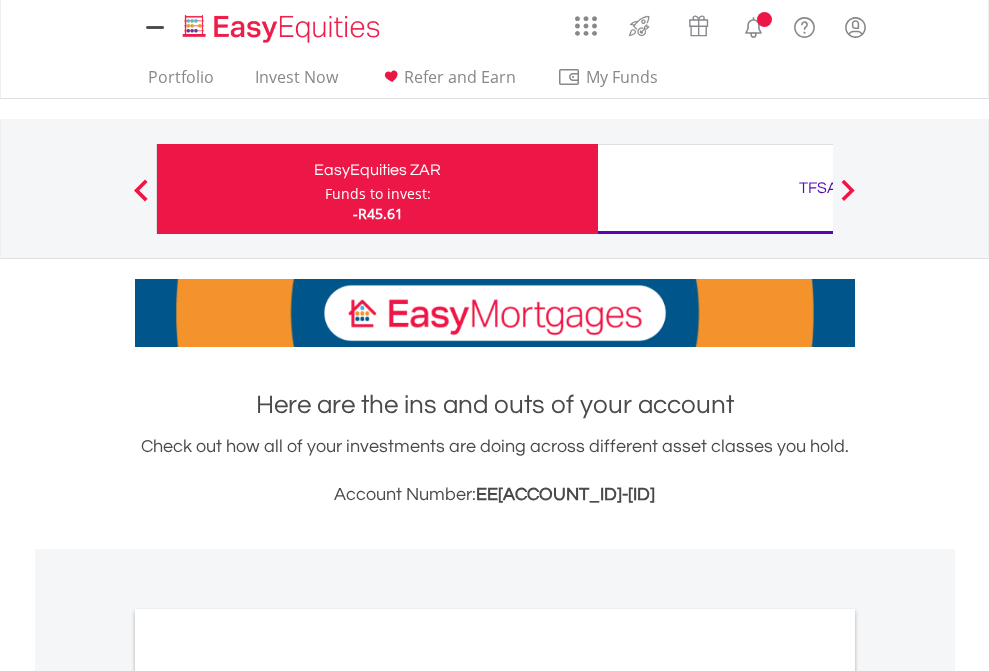 scroll, scrollTop: 0, scrollLeft: 0, axis: both 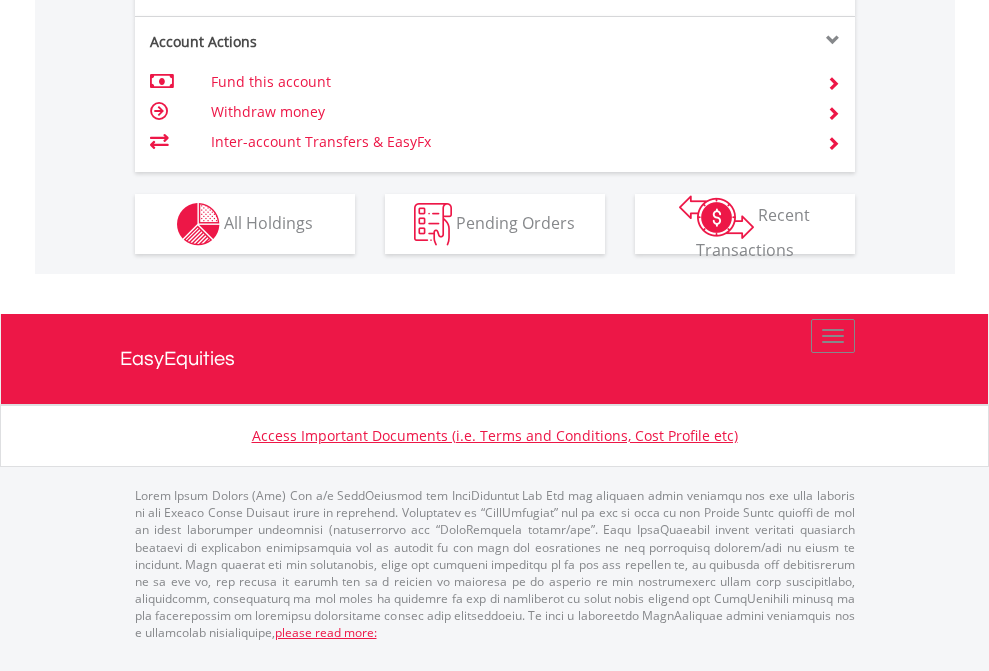 click on "Investment types" at bounding box center [706, -337] 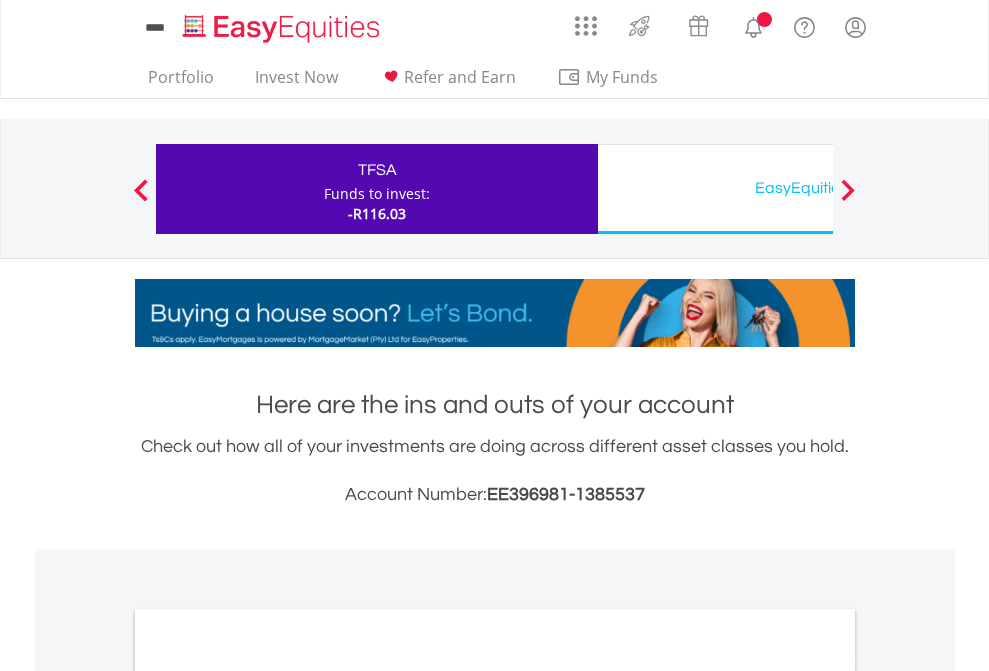 scroll, scrollTop: 0, scrollLeft: 0, axis: both 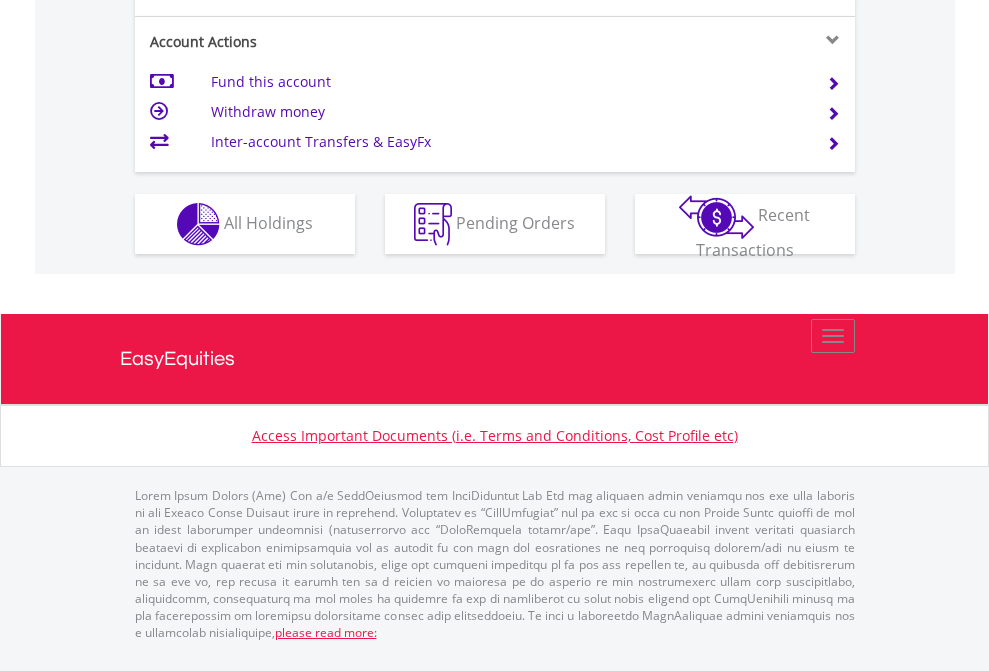 click on "Investment types" at bounding box center [706, -337] 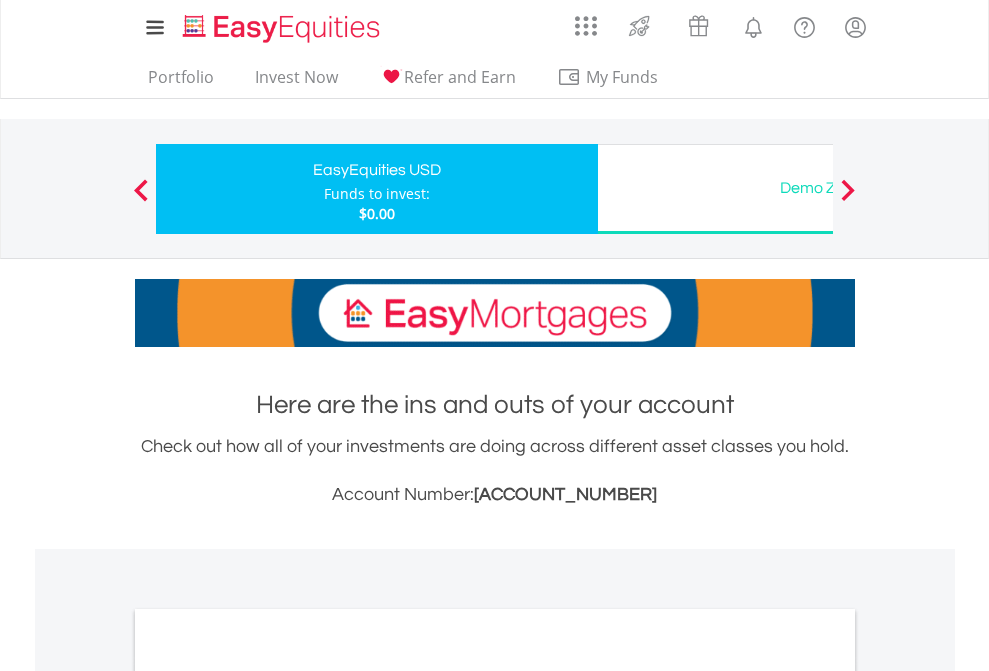 scroll, scrollTop: 0, scrollLeft: 0, axis: both 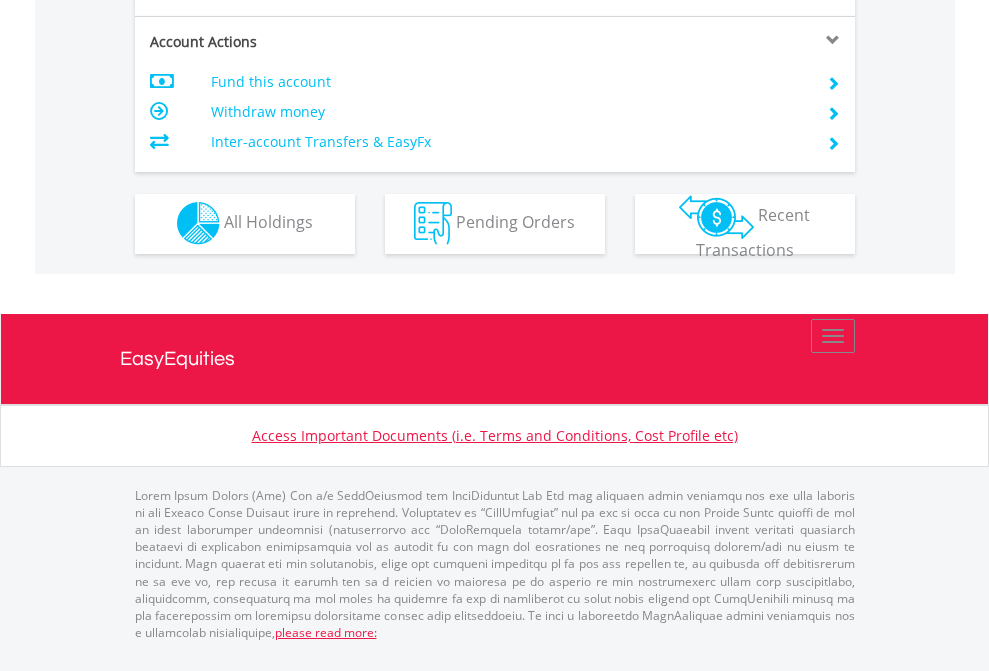 click on "Investment types" at bounding box center [706, -353] 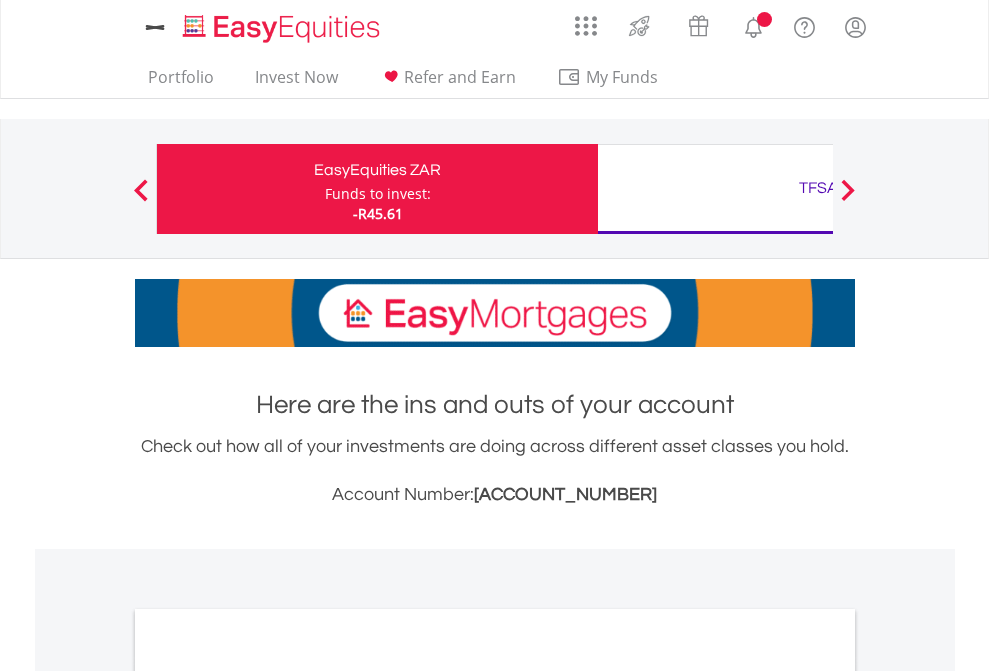 scroll, scrollTop: 0, scrollLeft: 0, axis: both 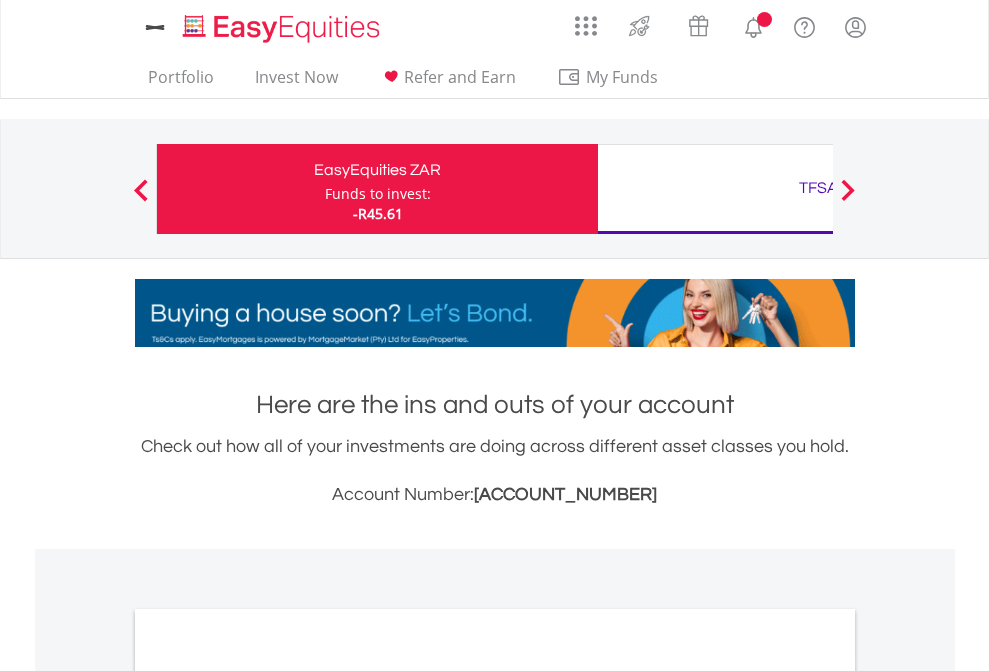 click on "All Holdings" at bounding box center [268, 1096] 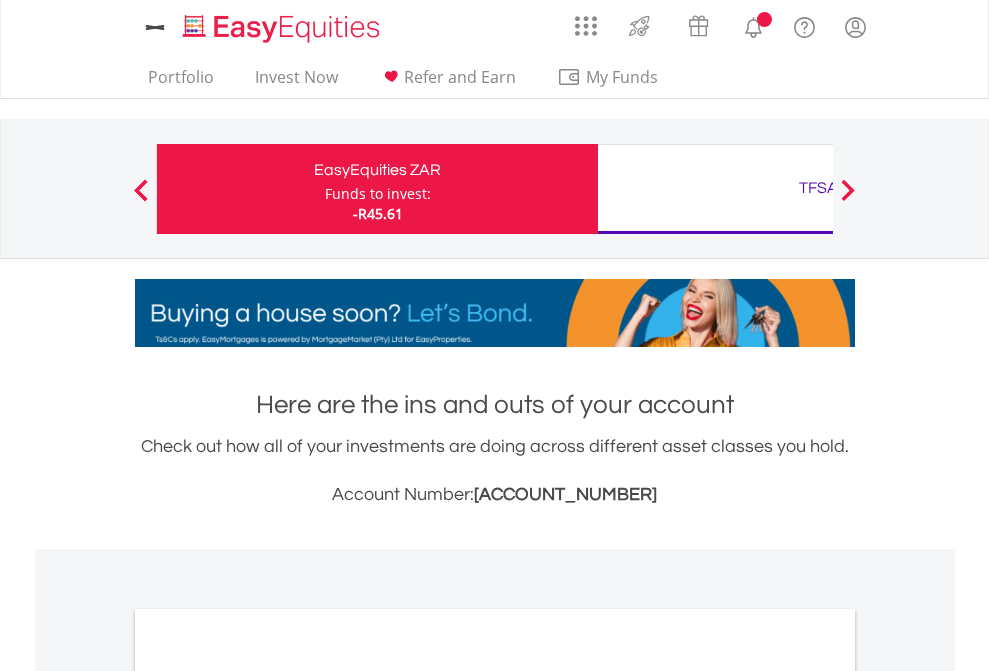 scroll, scrollTop: 1202, scrollLeft: 0, axis: vertical 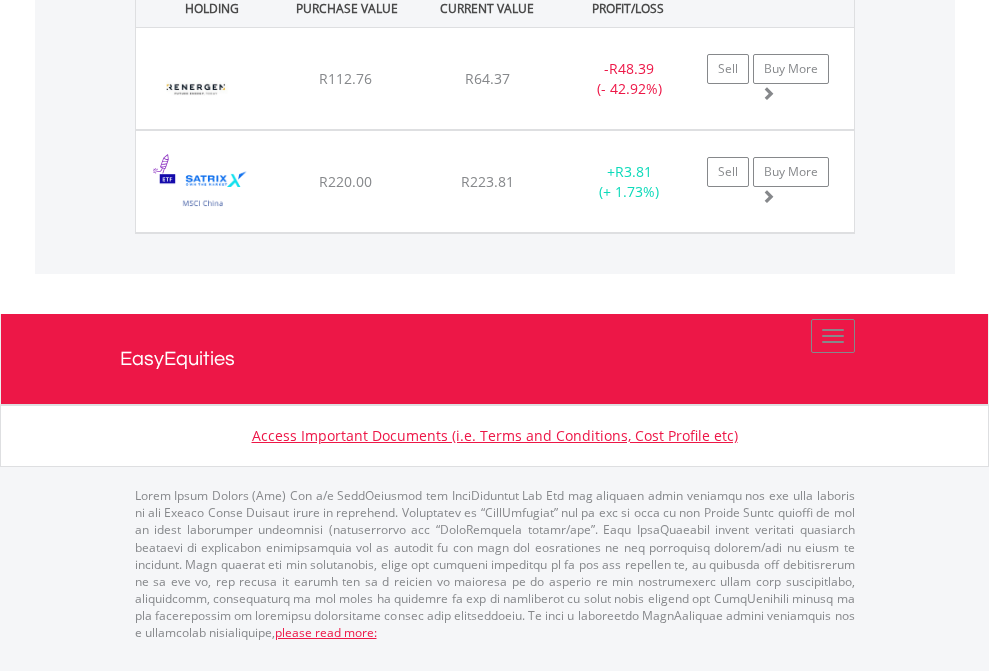 click on "TFSA" at bounding box center (818, -1071) 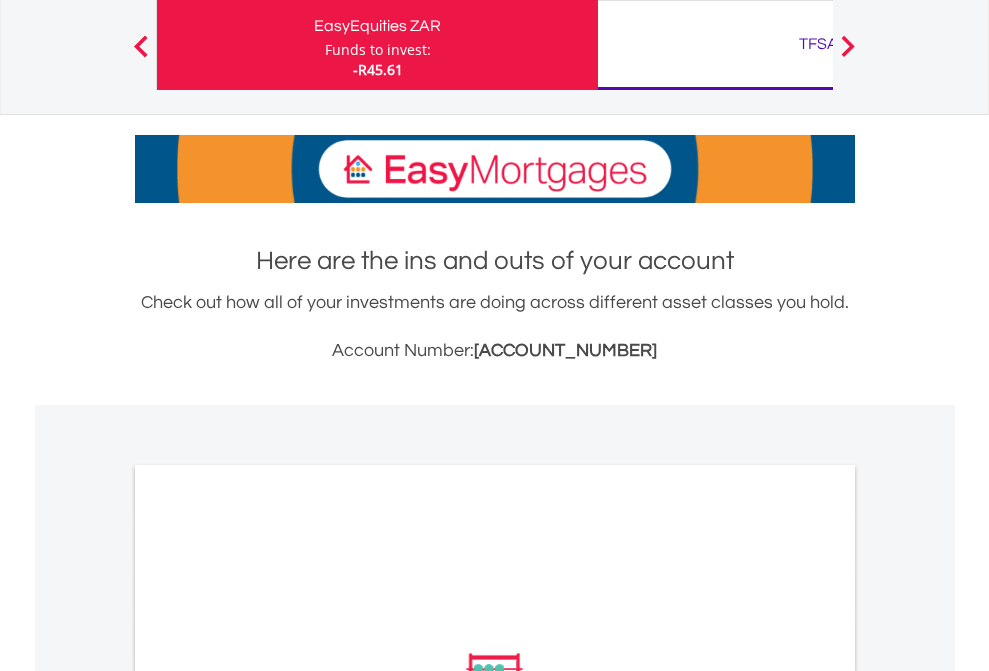 click on "All Holdings" at bounding box center [268, 952] 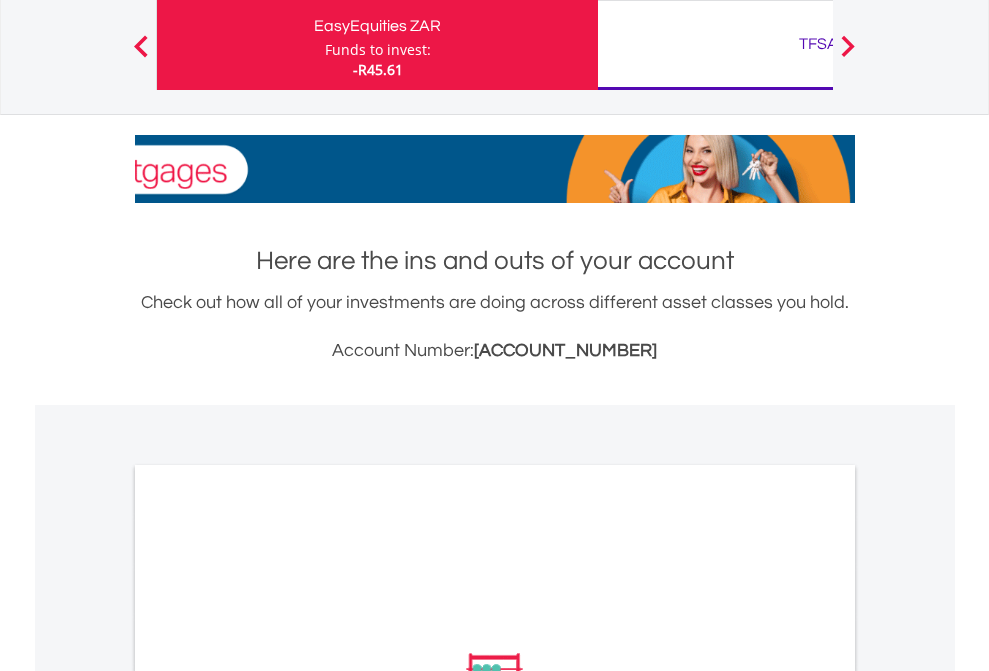 scroll, scrollTop: 1202, scrollLeft: 0, axis: vertical 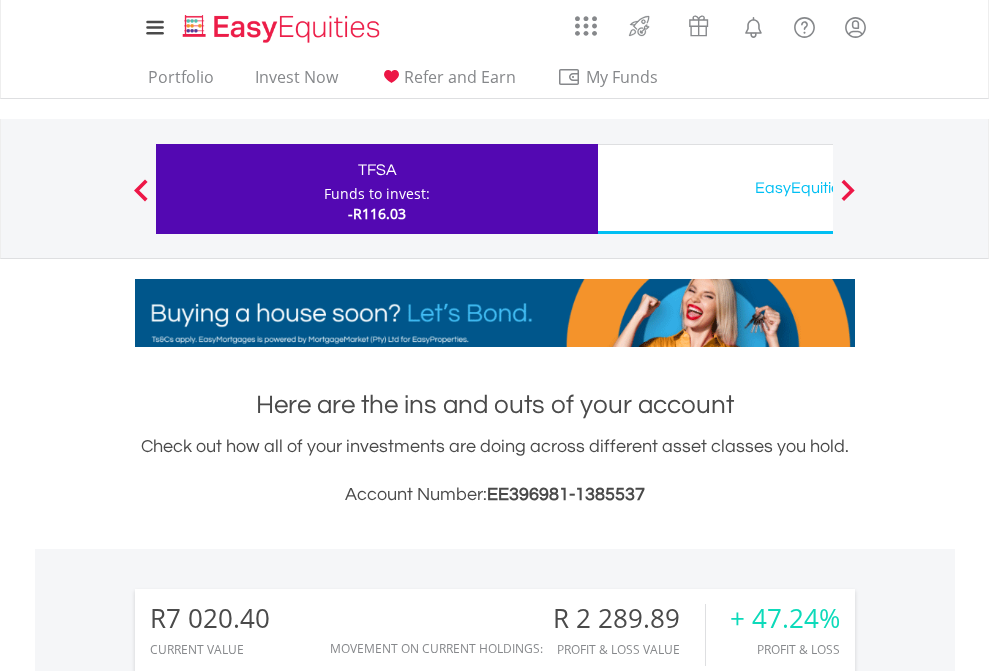 click on "EasyEquities USD" at bounding box center [818, 188] 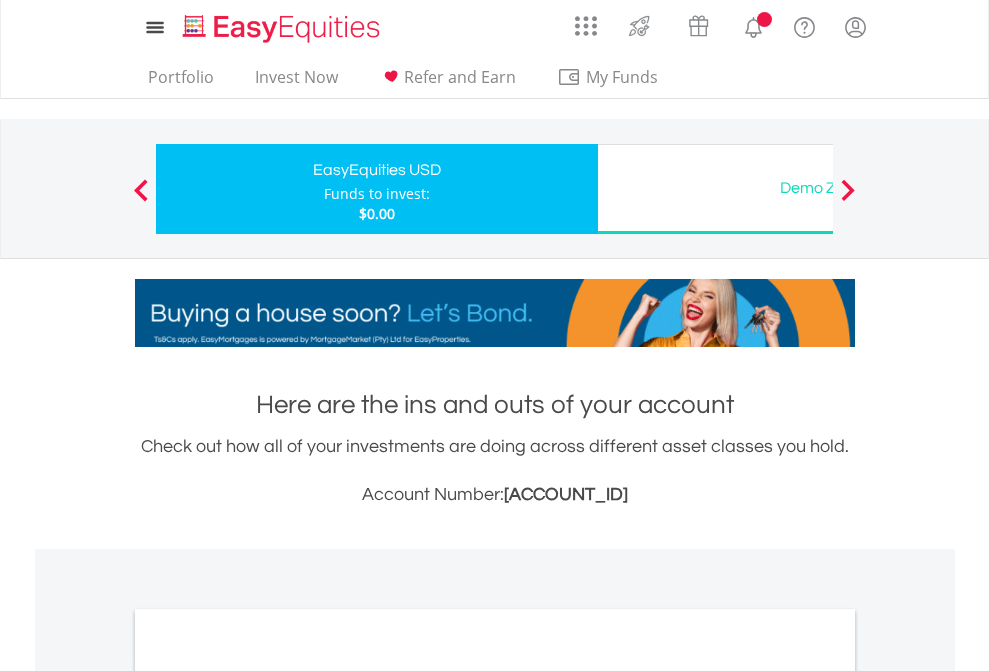 scroll, scrollTop: 0, scrollLeft: 0, axis: both 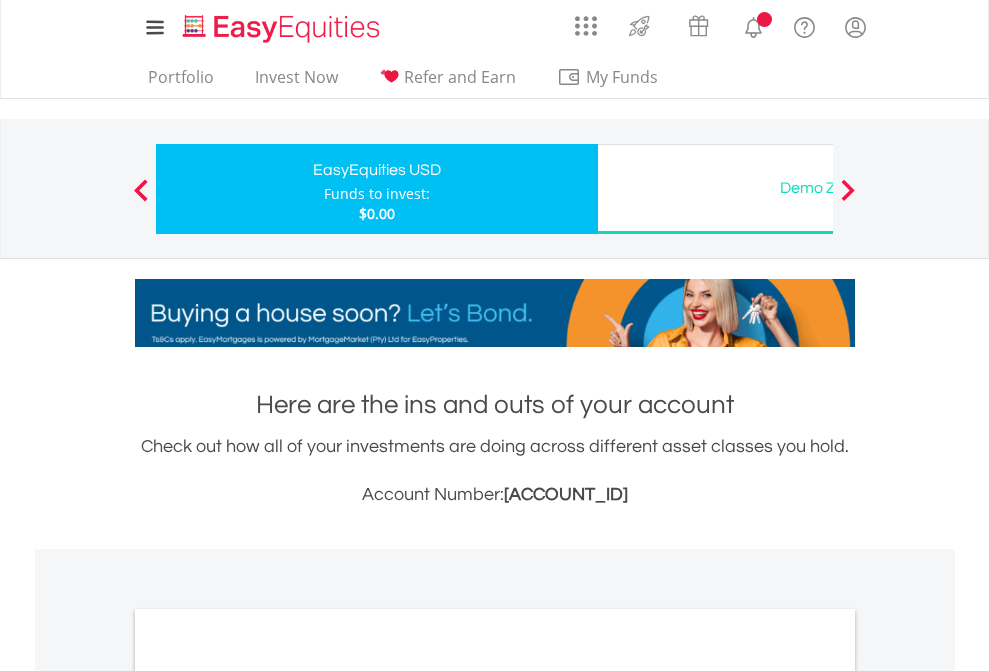 click on "All Holdings" at bounding box center (268, 1096) 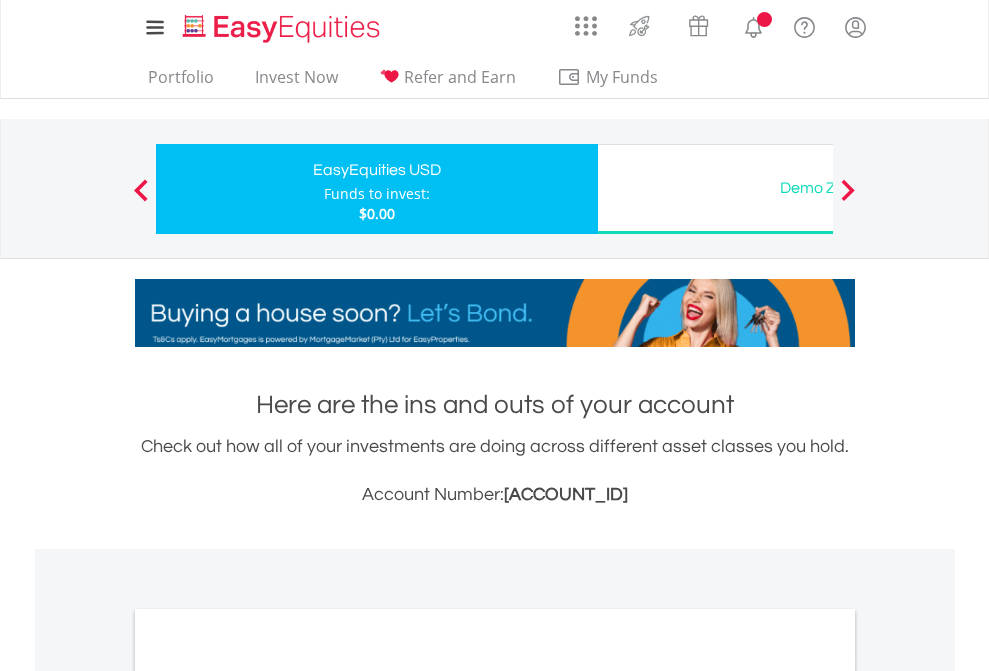 scroll, scrollTop: 1202, scrollLeft: 0, axis: vertical 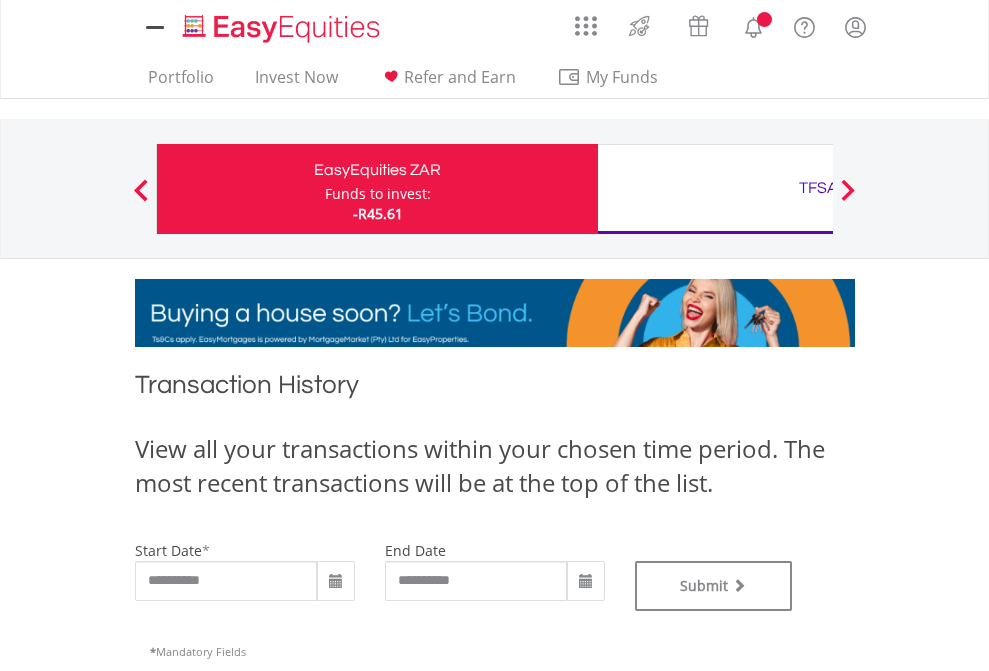 type on "**********" 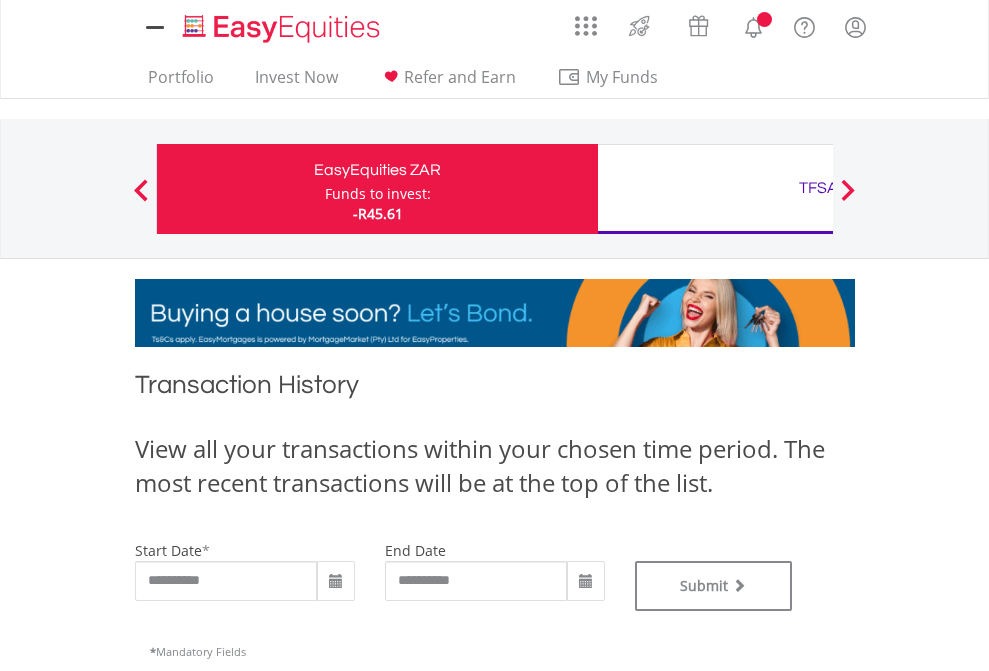 type on "**********" 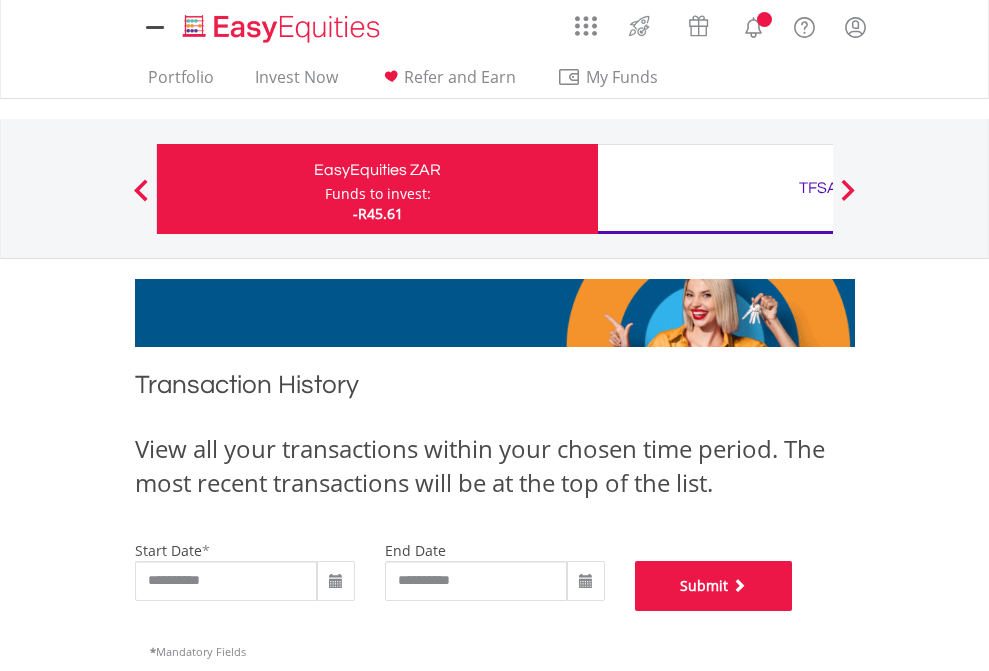 click on "Submit" at bounding box center (714, 586) 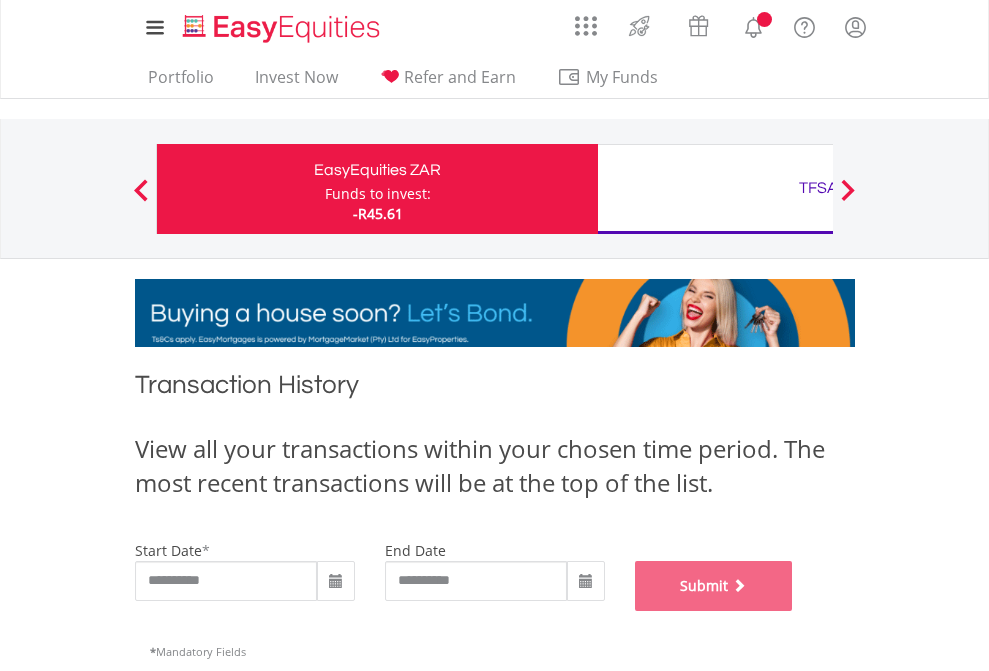 scroll, scrollTop: 811, scrollLeft: 0, axis: vertical 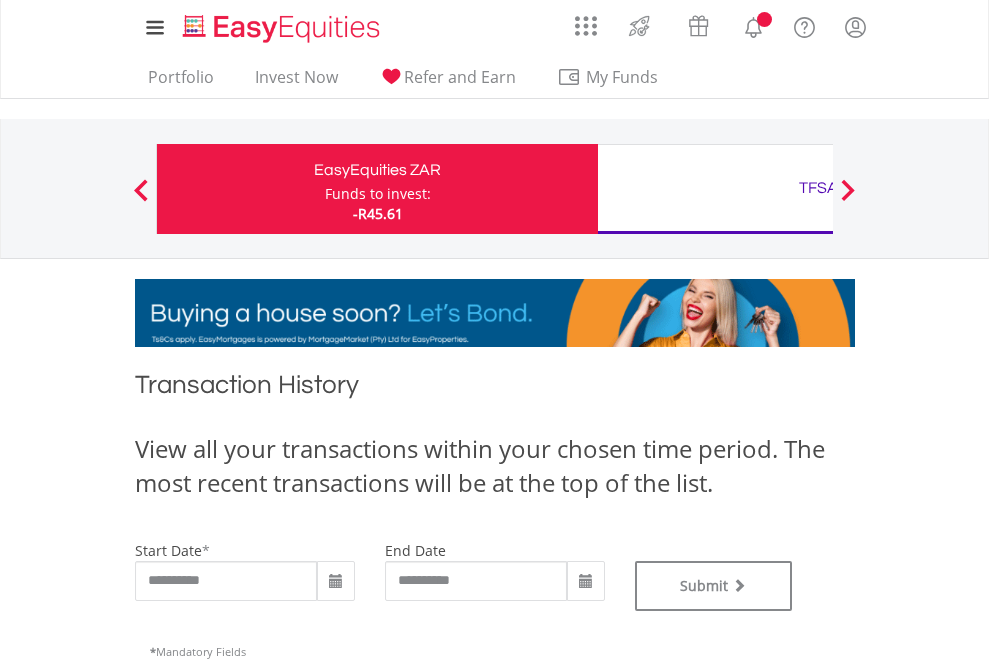 click on "TFSA" at bounding box center [818, 188] 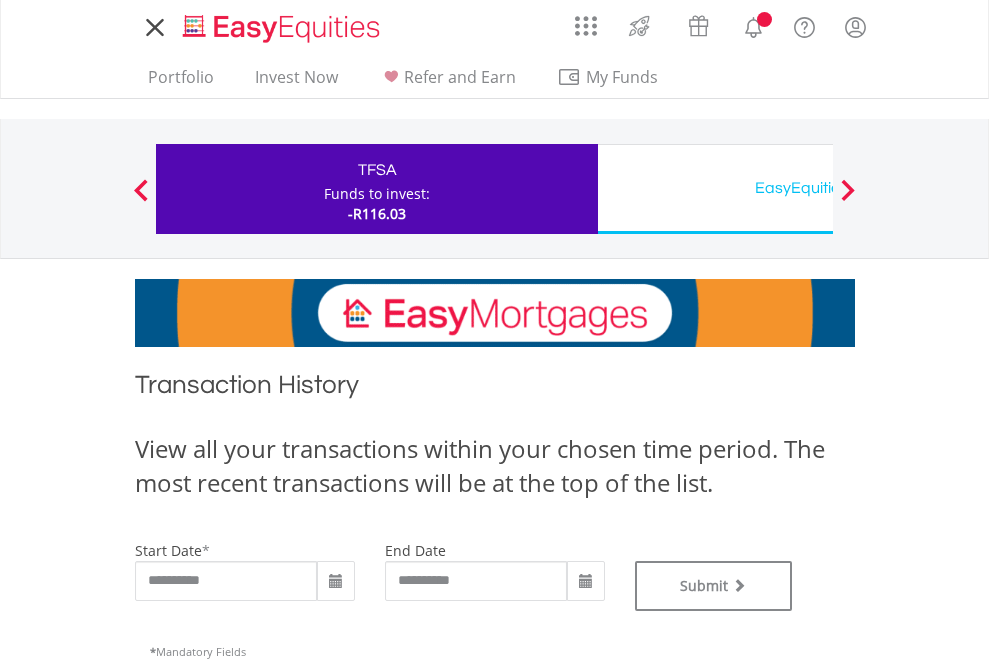scroll, scrollTop: 0, scrollLeft: 0, axis: both 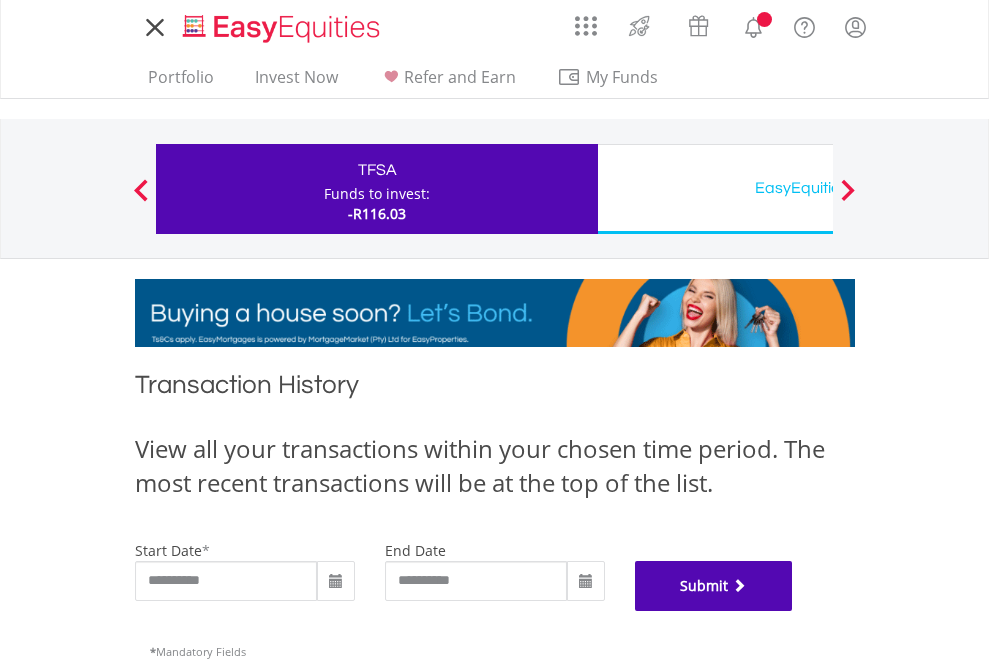 click on "Submit" at bounding box center (714, 586) 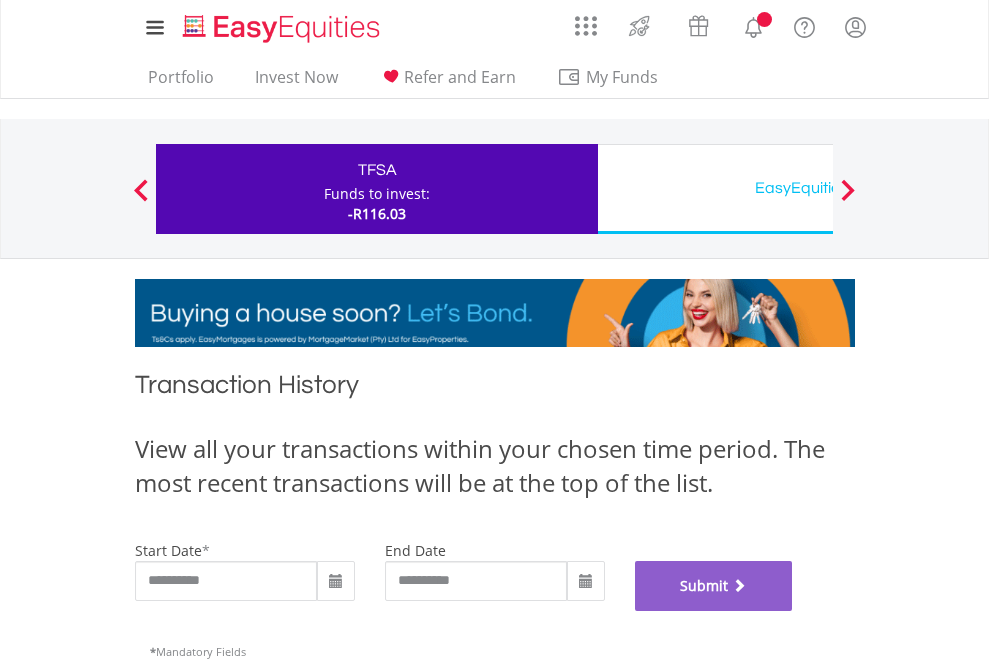 scroll, scrollTop: 811, scrollLeft: 0, axis: vertical 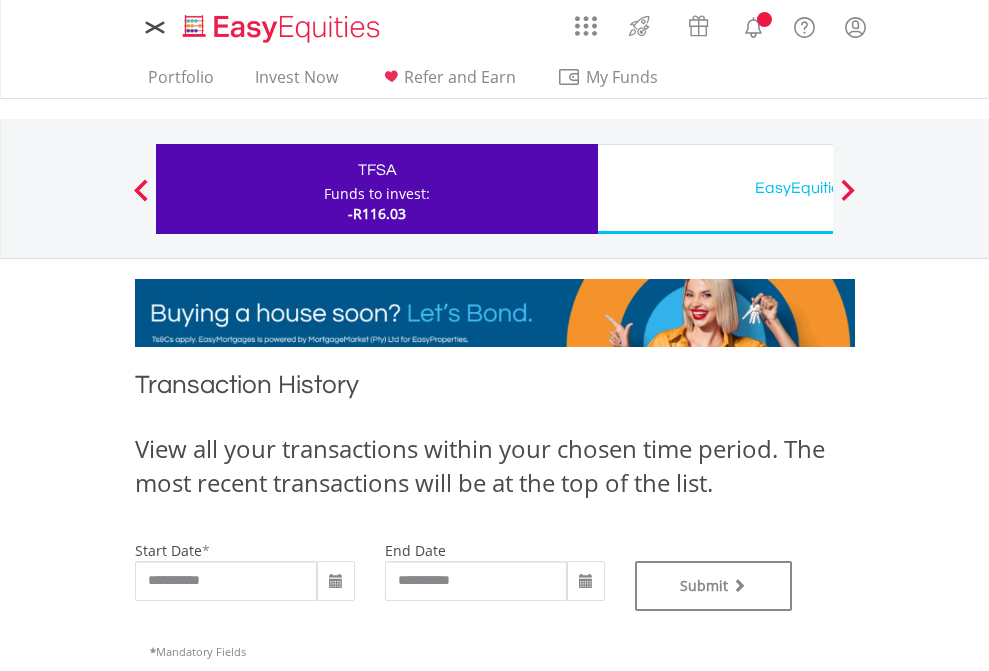click on "EasyEquities USD" at bounding box center [818, 188] 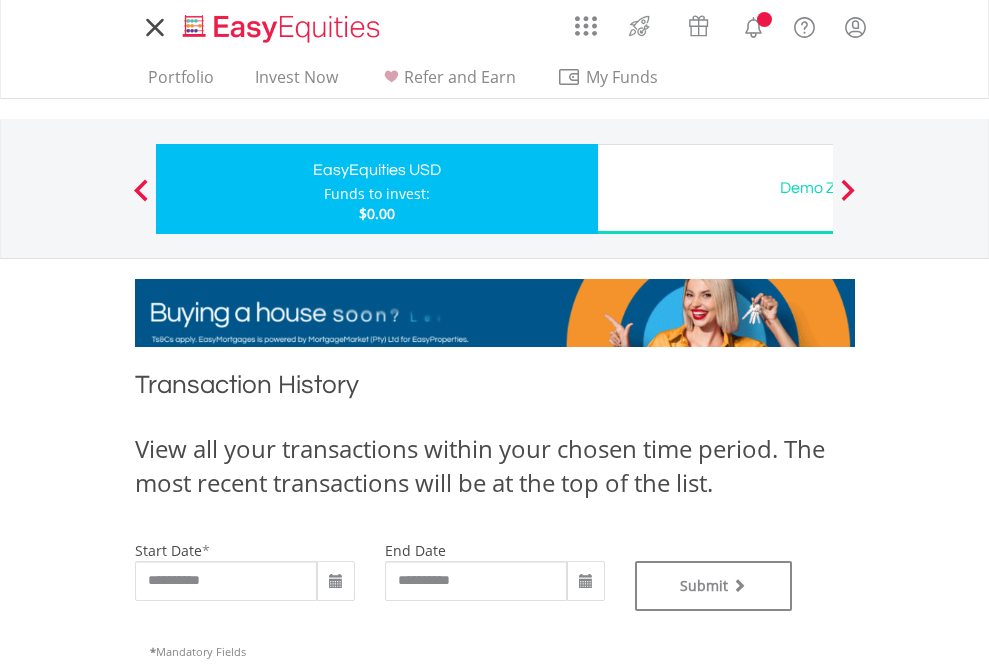 scroll, scrollTop: 0, scrollLeft: 0, axis: both 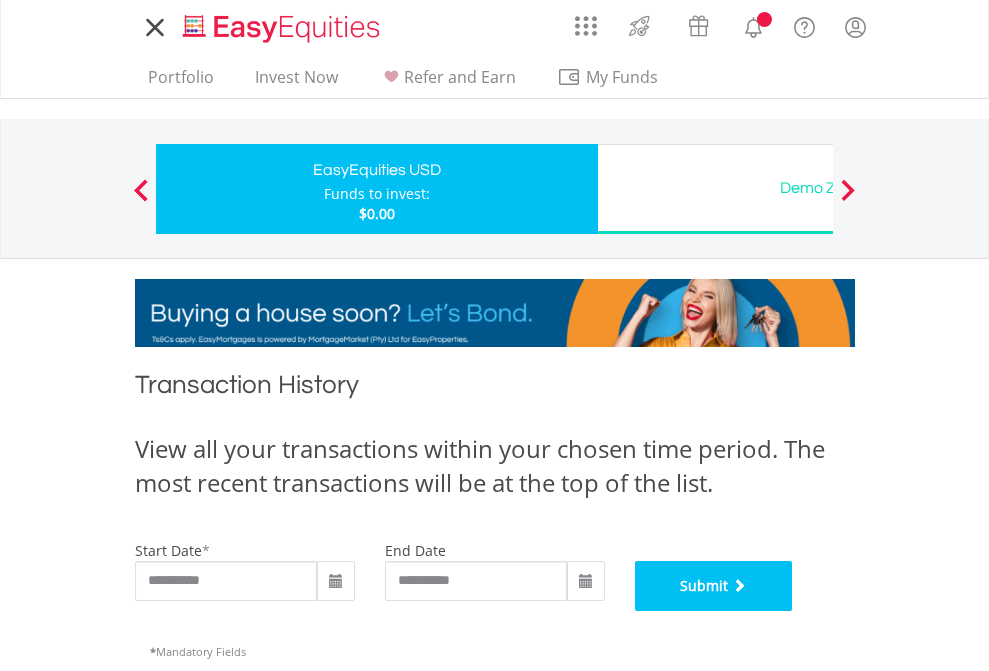 click on "Submit" at bounding box center [714, 586] 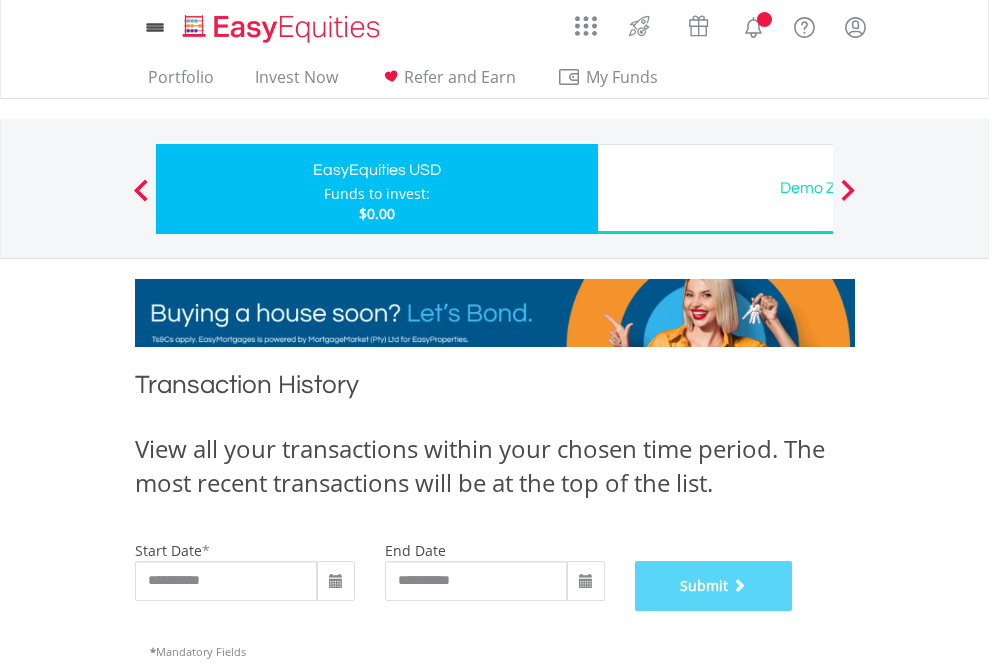 scroll, scrollTop: 811, scrollLeft: 0, axis: vertical 